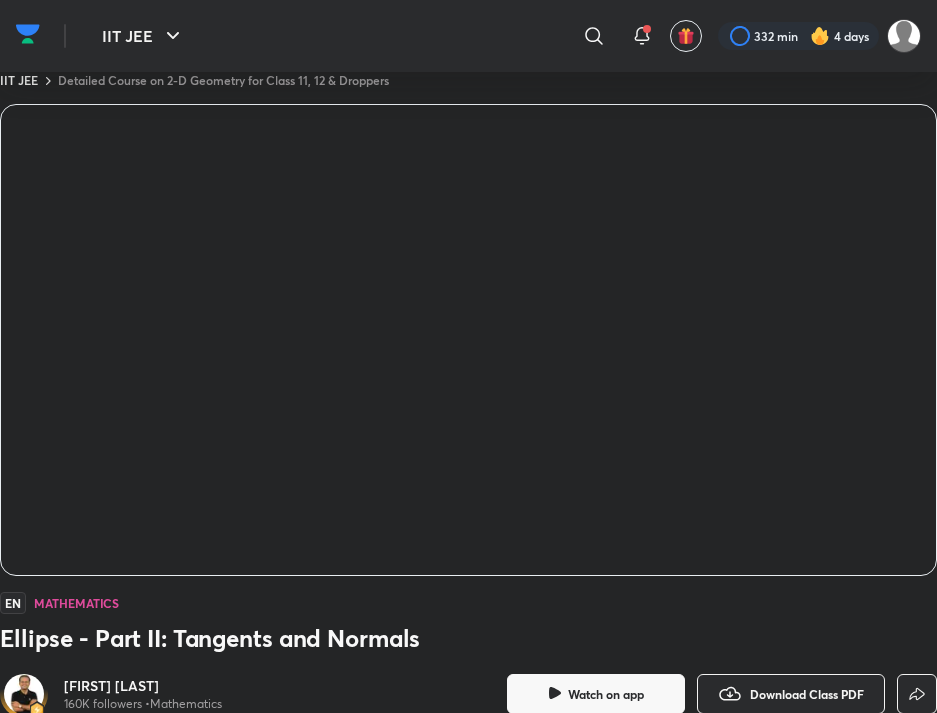 scroll, scrollTop: 0, scrollLeft: 0, axis: both 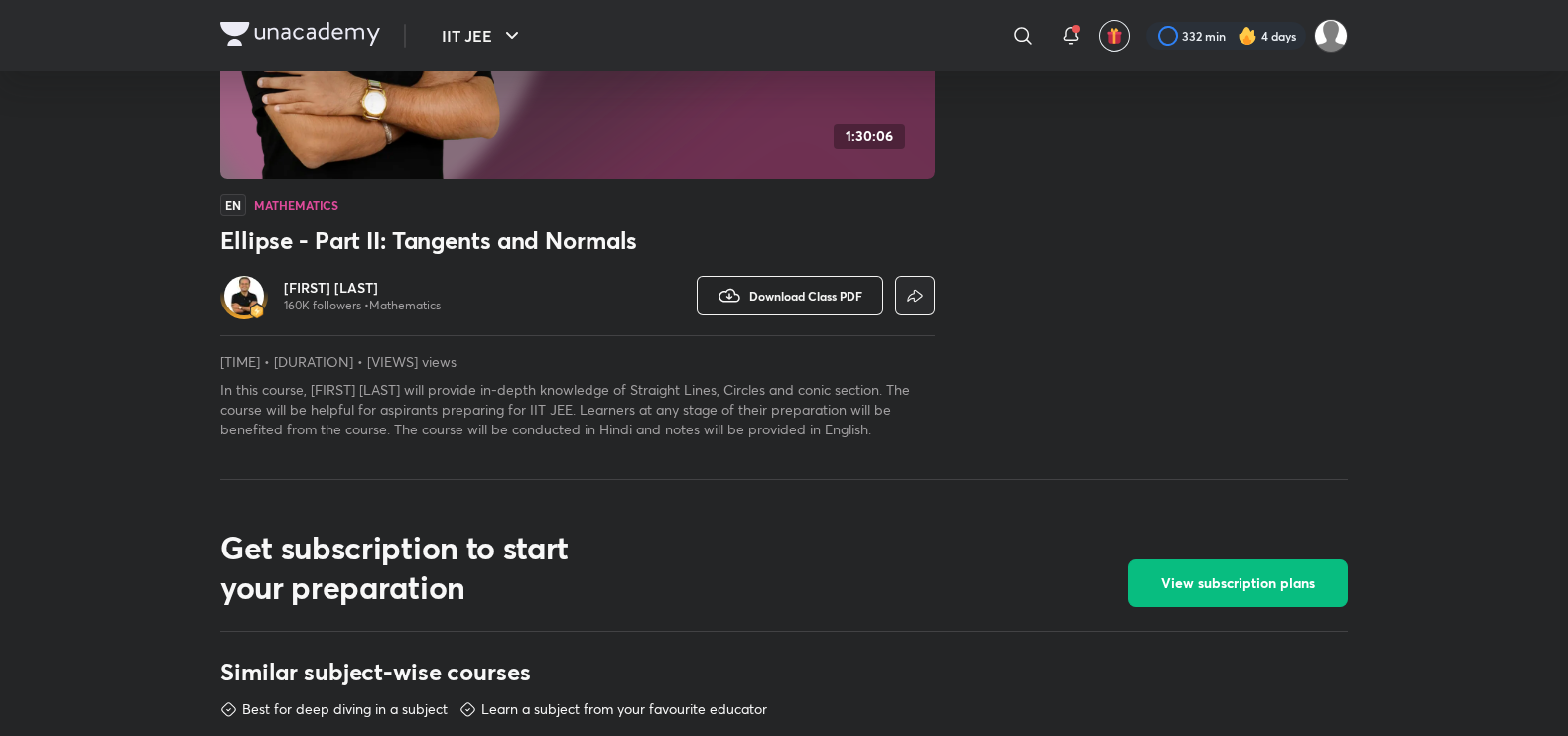 click on "Download Class PDF" at bounding box center [806, 296] 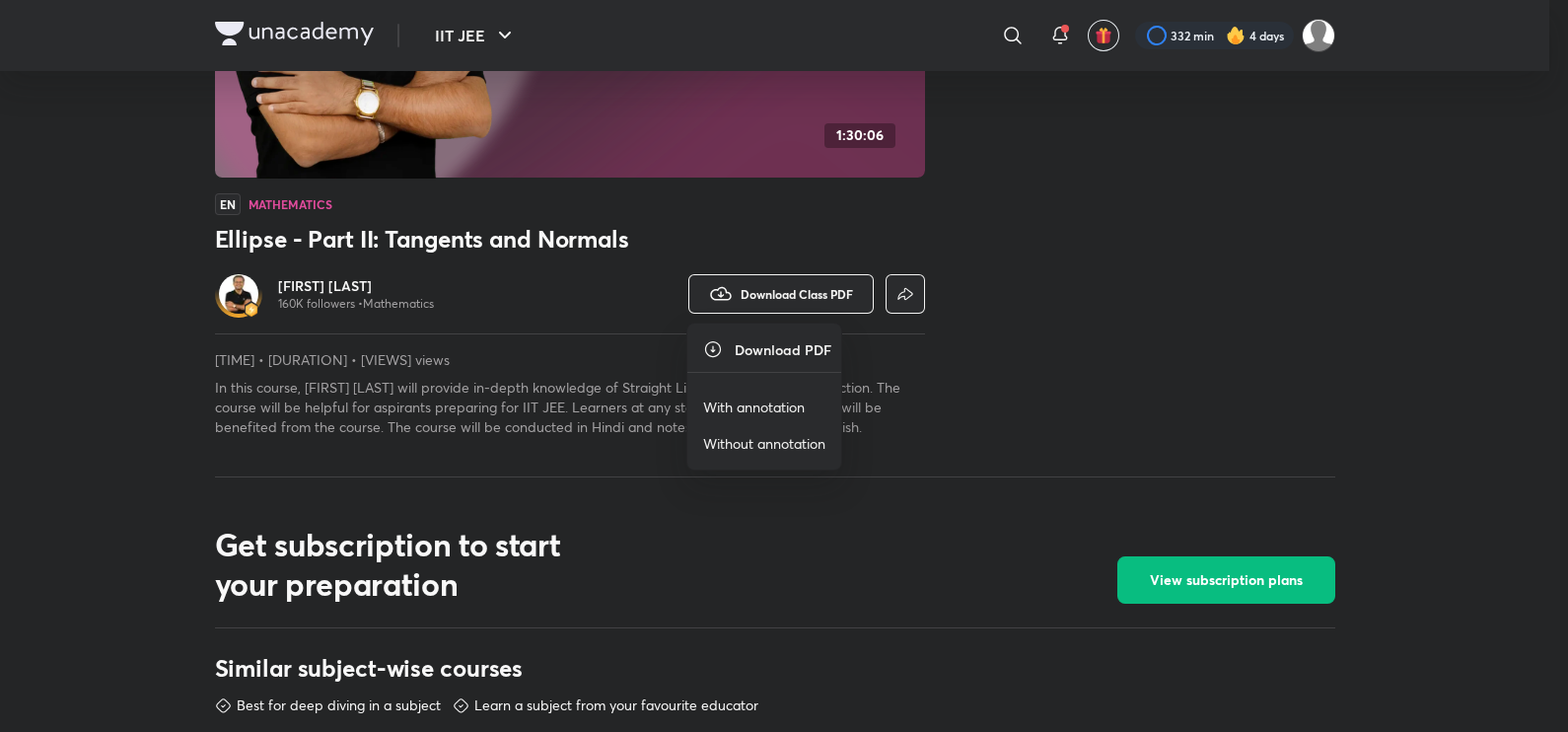 click on "With annotation" at bounding box center [753, 406] 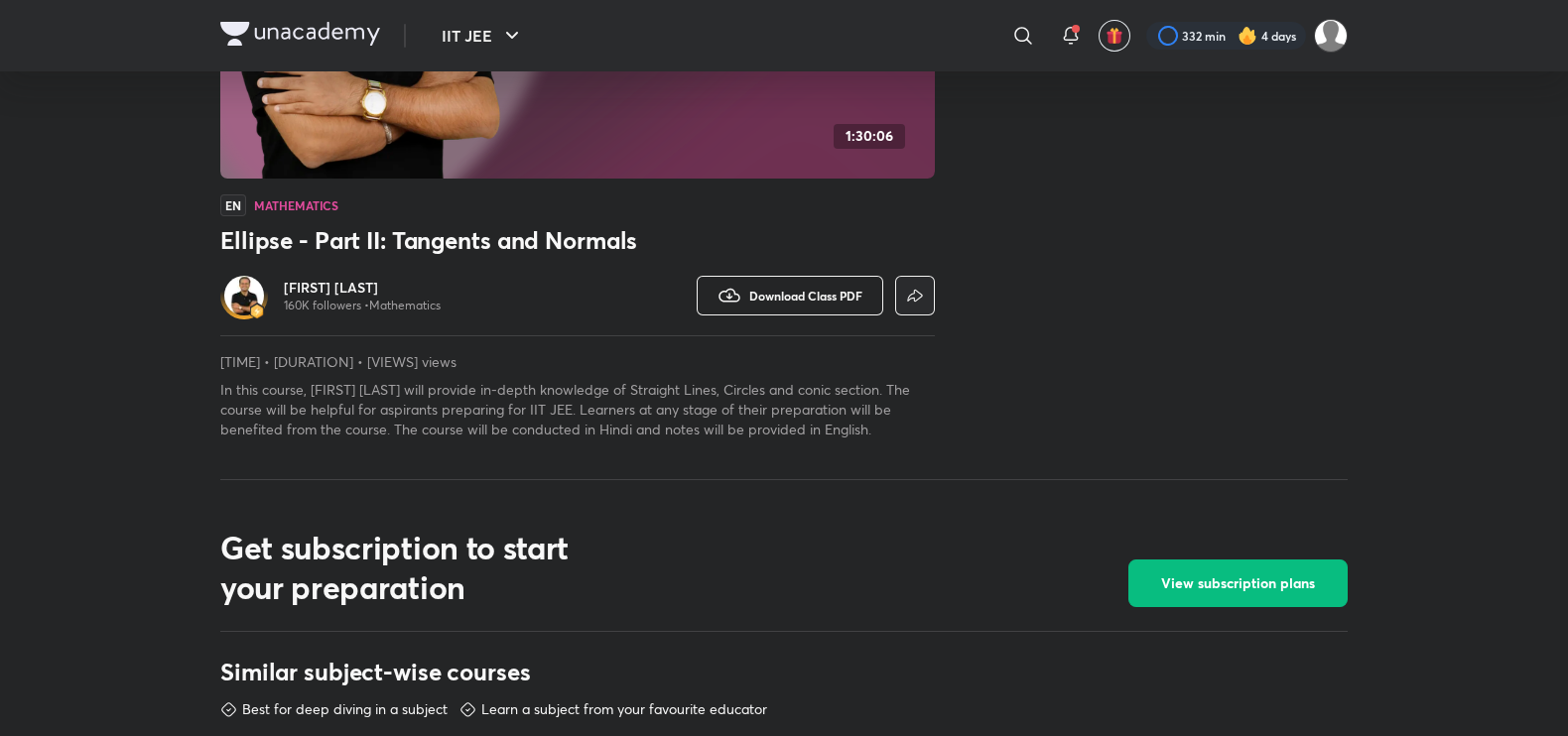 scroll, scrollTop: 0, scrollLeft: 0, axis: both 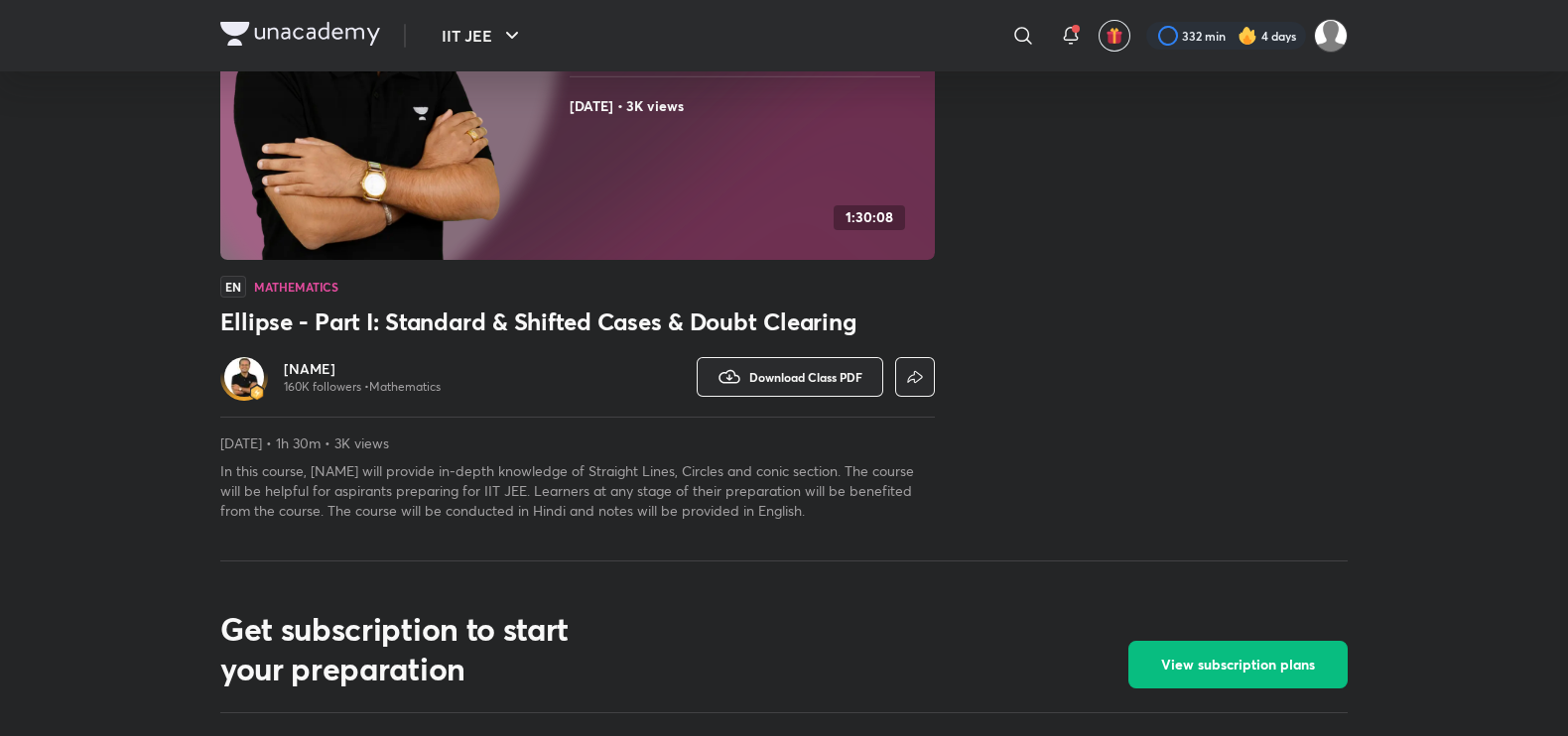 click on "In this course, [FIRST] [LAST] will provide in-depth knowledge of Straight Lines, Circles and conic section. The course will be helpful for aspirants preparing for IIT JEE. Learners at any stage of their preparation will be benefited from the course. The course will be conducted in Hindi and notes will be provided in English." at bounding box center (578, 491) 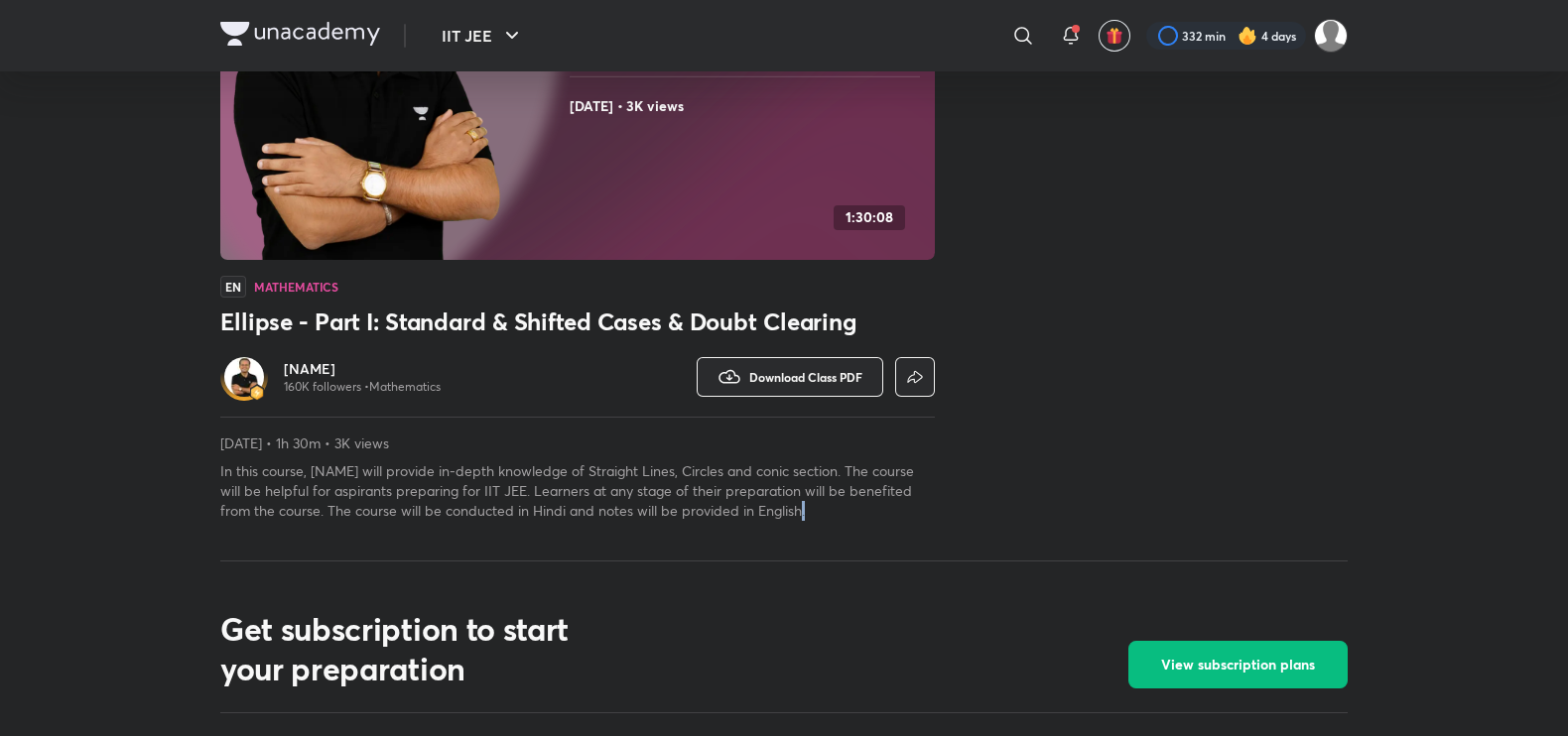 click on "In this course, Vineet Loomba will provide in-depth knowledge of Straight Lines, Circles and conic section. The course will be helpful for aspirants preparing for IIT JEE. Learners at any stage of their preparation will be benefited from the course. The course will be conducted in Hindi and notes will be provided in English." at bounding box center [578, 491] 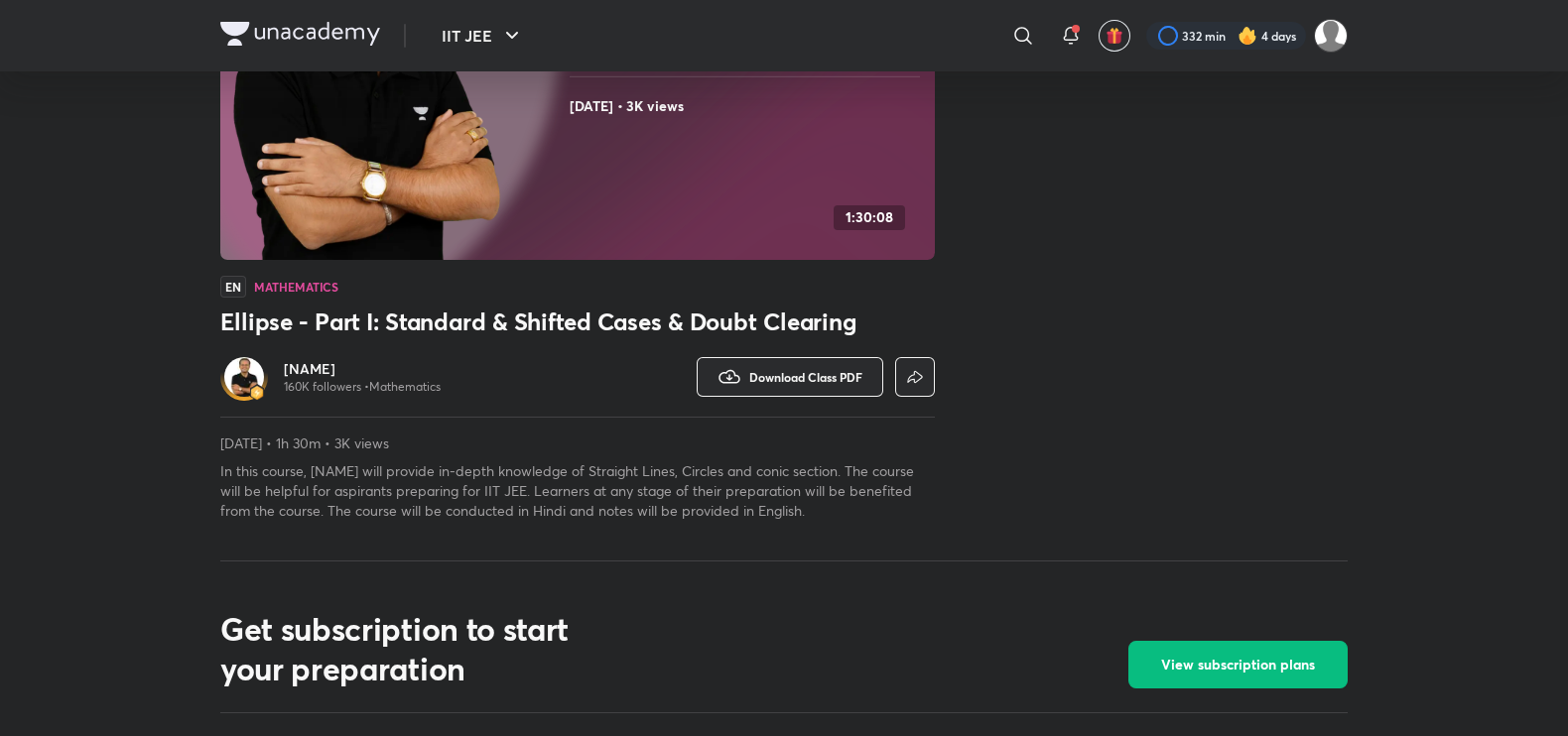 click on "In this course, Vineet Loomba will provide in-depth knowledge of Straight Lines, Circles and conic section. The course will be helpful for aspirants preparing for IIT JEE. Learners at any stage of their preparation will be benefited from the course. The course will be conducted in Hindi and notes will be provided in English." at bounding box center (578, 491) 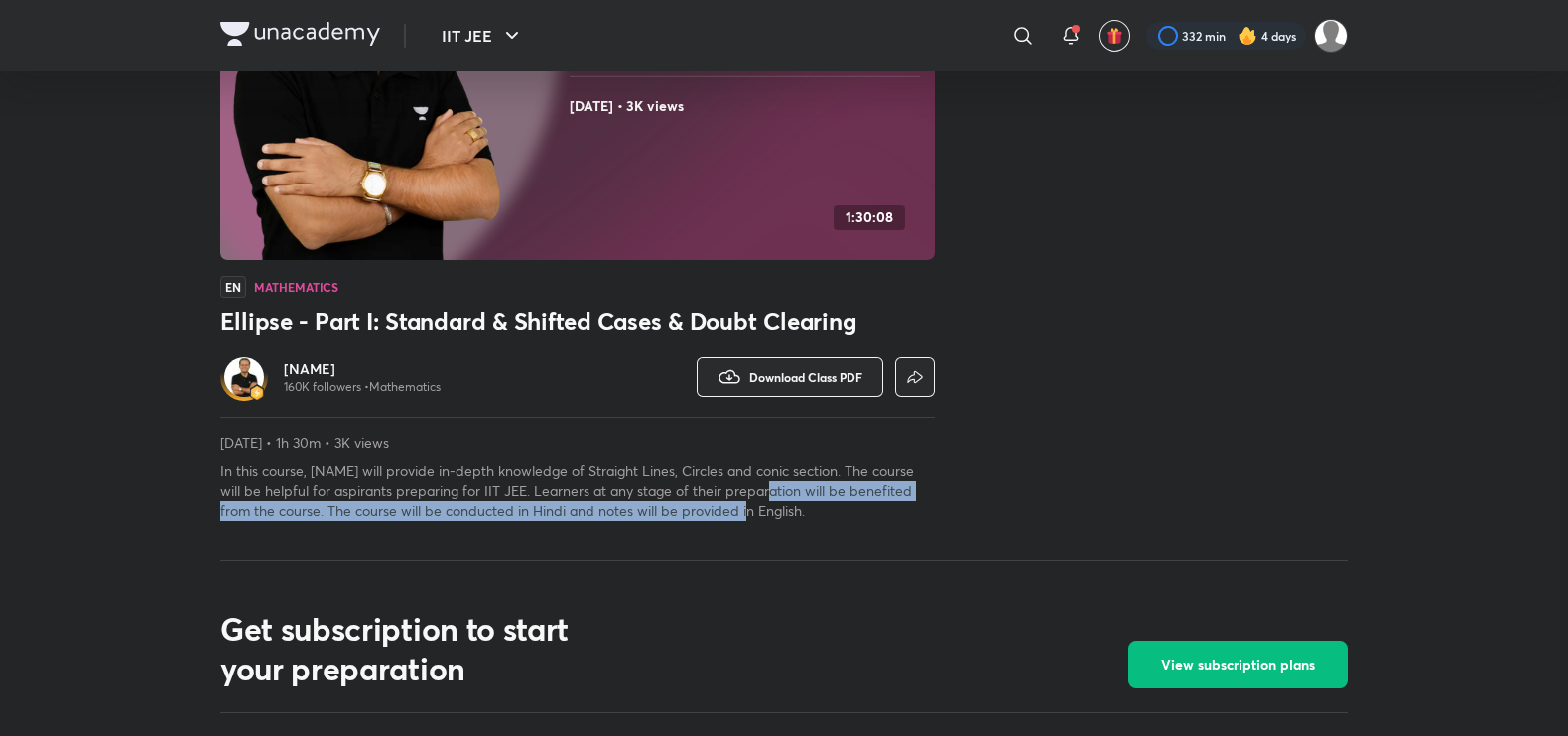 click on "Get subscription to start your preparation" at bounding box center [424, 649] 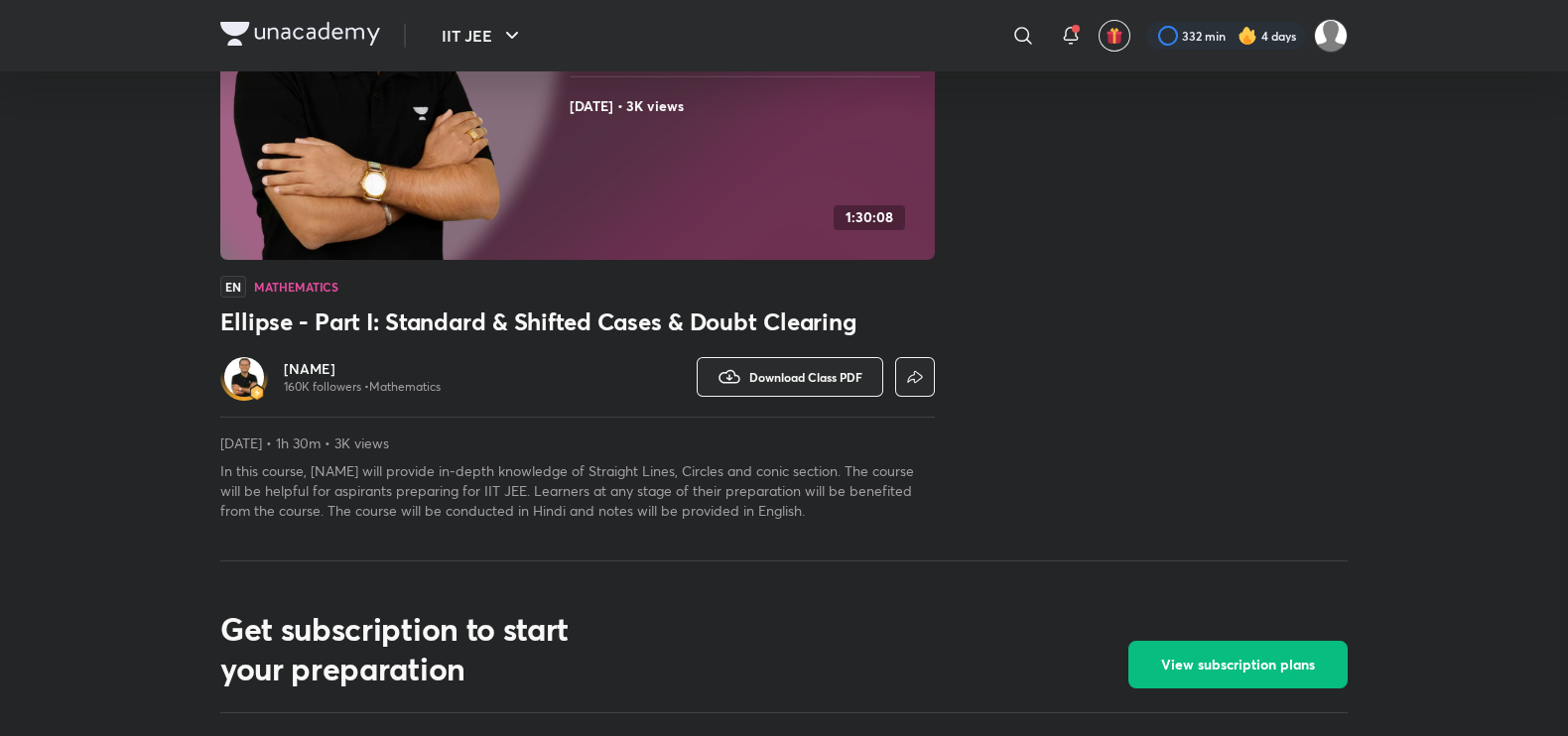 click on "IIT JEE ​ 332 min 4 days IIT JEE Detailed Course on 2-D Geometry for Class 11, 12 & Droppers More free classes Similar classes by Vineet Loomba Mathematics   Ellipse - Part I: Standard & Shifted Cases & Doubt Clearing Oct 22, 2024 • 3K views 1:30:08 EN Mathematics Ellipse - Part I: Standard & Shifted Cases & Doubt Clearing Vineet Loomba 160K followers •  Mathematics Watch on app Download Class PDF Oct 22, 2024 • 1h 30m  • 3K views In this course, Vineet Loomba will provide in-depth knowledge of Straight Lines, Circles and conic section. The course will be helpful for aspirants preparing for IIT JEE. Learners at any stage of their preparation will be benefited from the course. The course will be conducted in Hindi and notes will be provided in English. Read more Get subscription to start your preparation View subscription plans Similar subject-wise courses Best for deep diving in a subject   Learn a subject from your favourite educator Starting your preparation? Call +91 8585858585  Company About us" at bounding box center (784, 590) 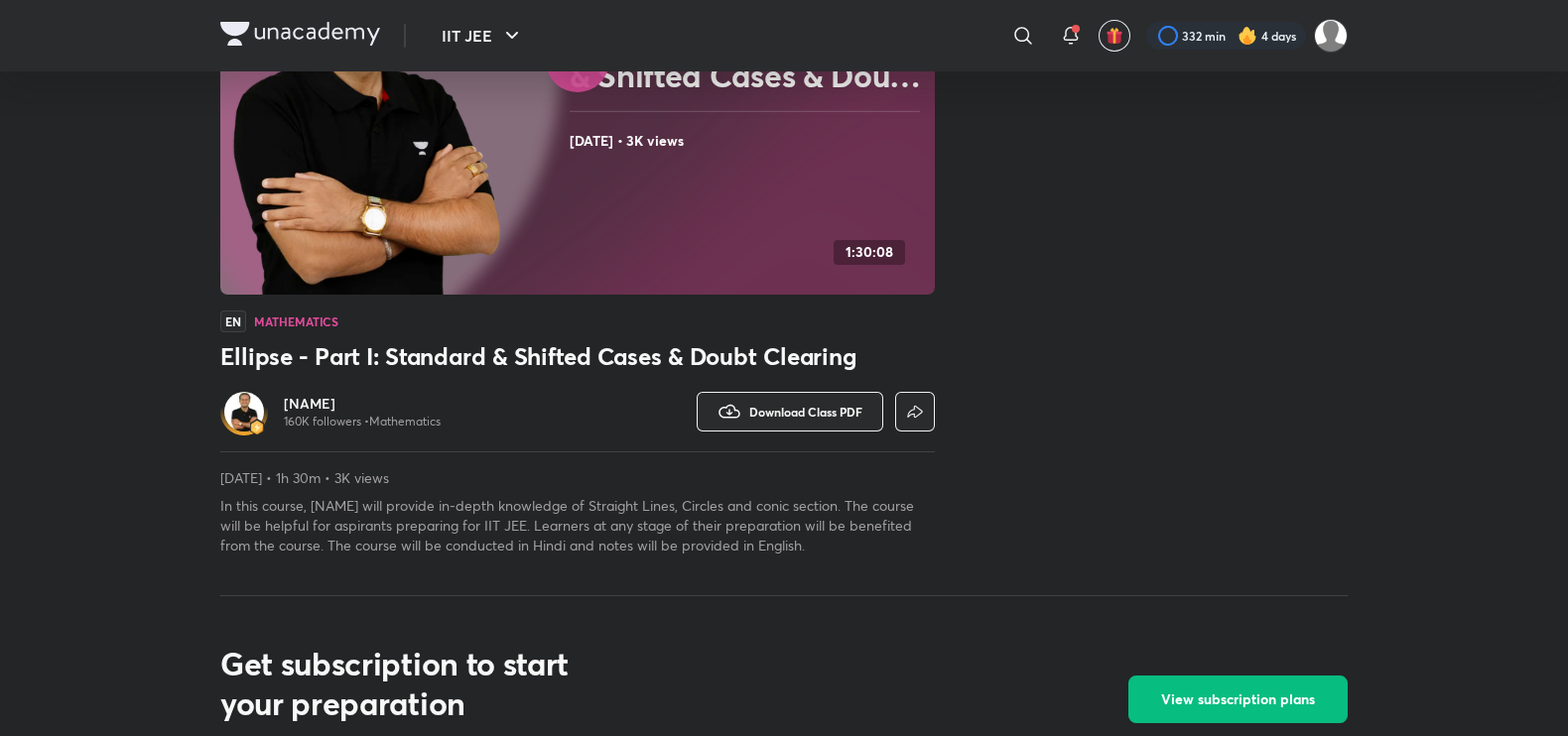 scroll, scrollTop: 0, scrollLeft: 0, axis: both 